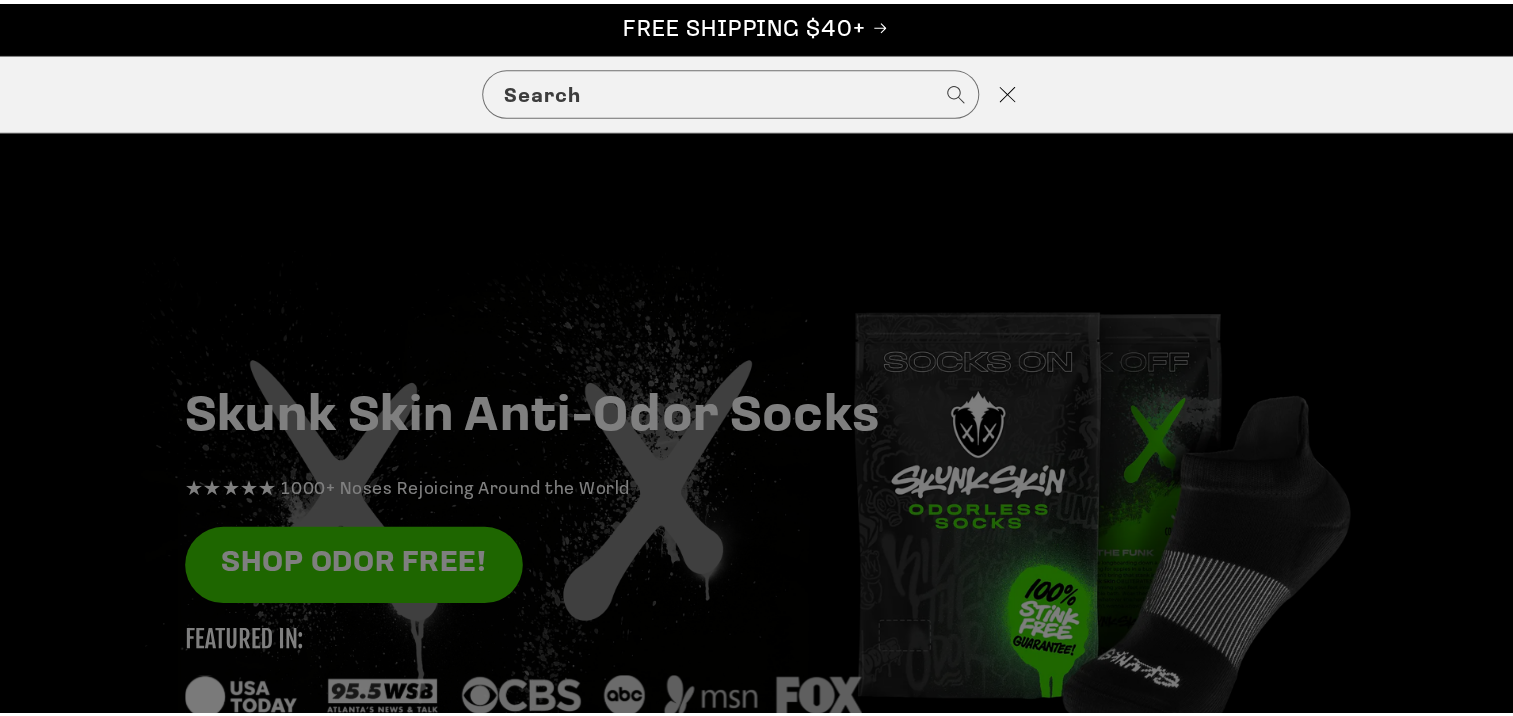 scroll, scrollTop: 0, scrollLeft: 0, axis: both 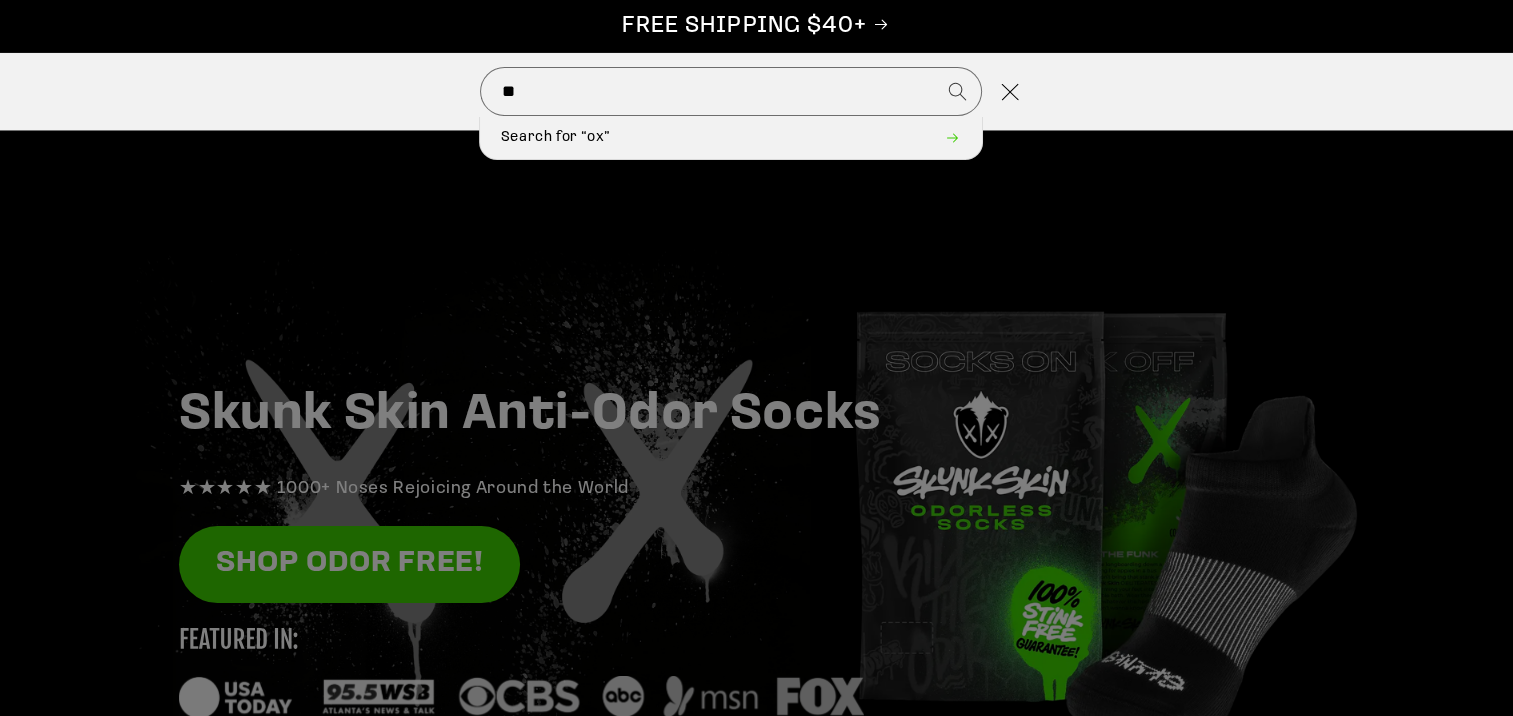 type on "**" 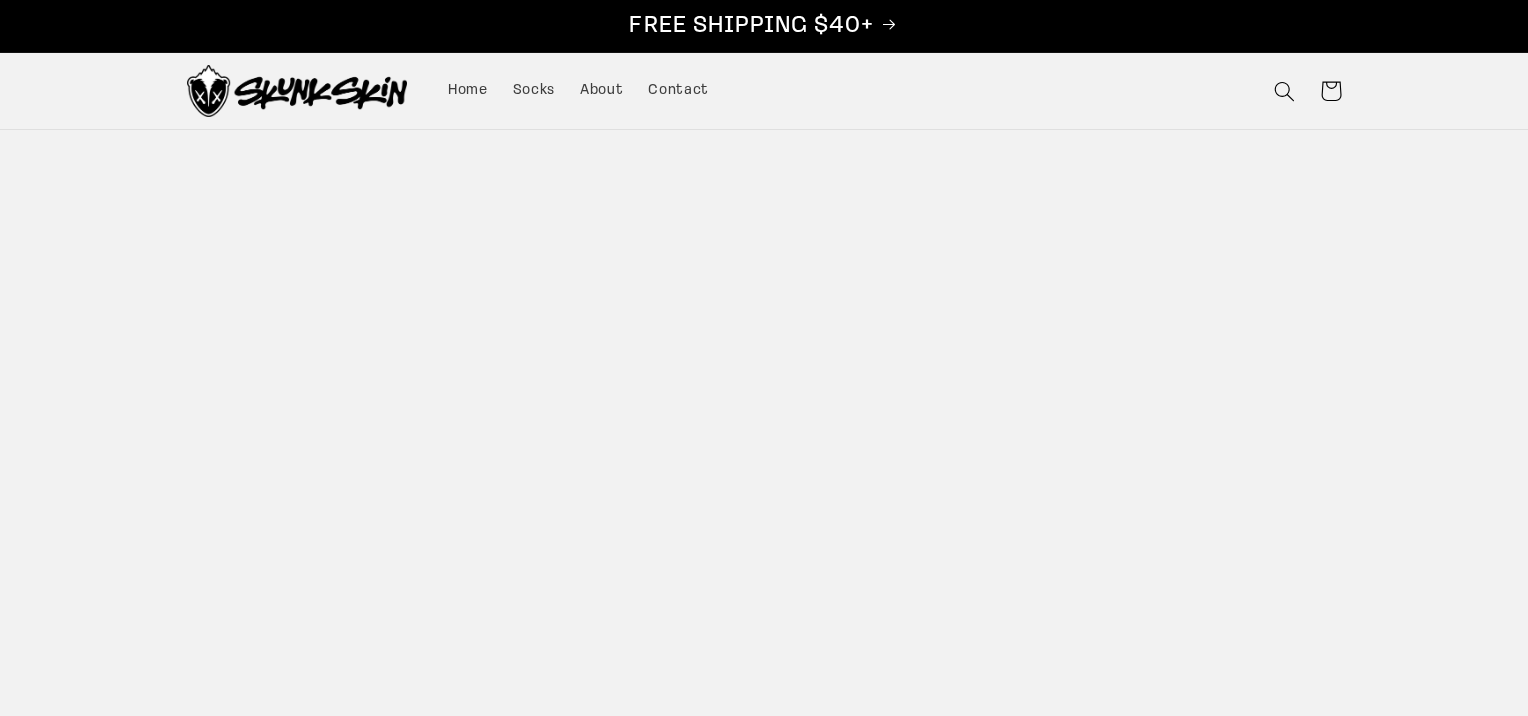 scroll, scrollTop: 0, scrollLeft: 0, axis: both 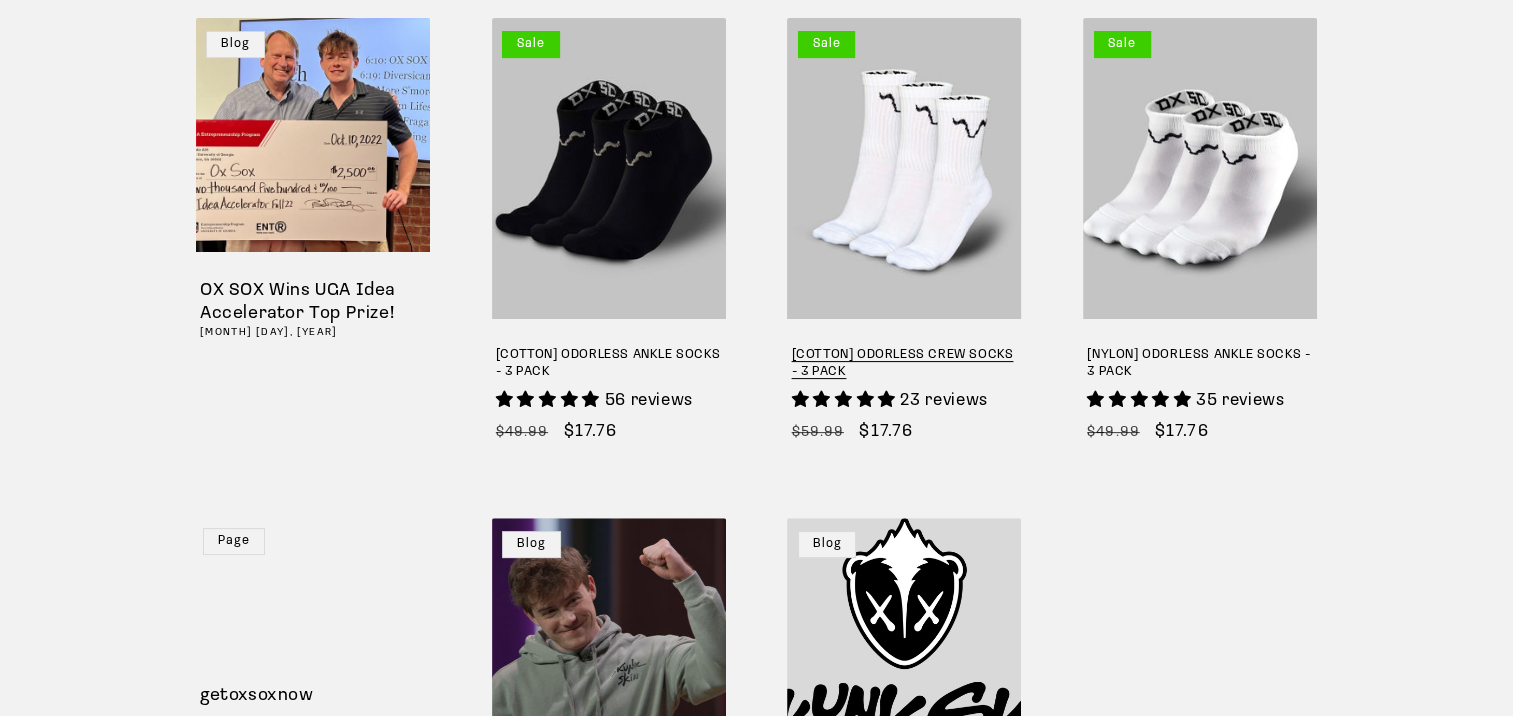 click on "[COTTON] ODORLESS CREW SOCKS - 3 PACK" at bounding box center (905, 364) 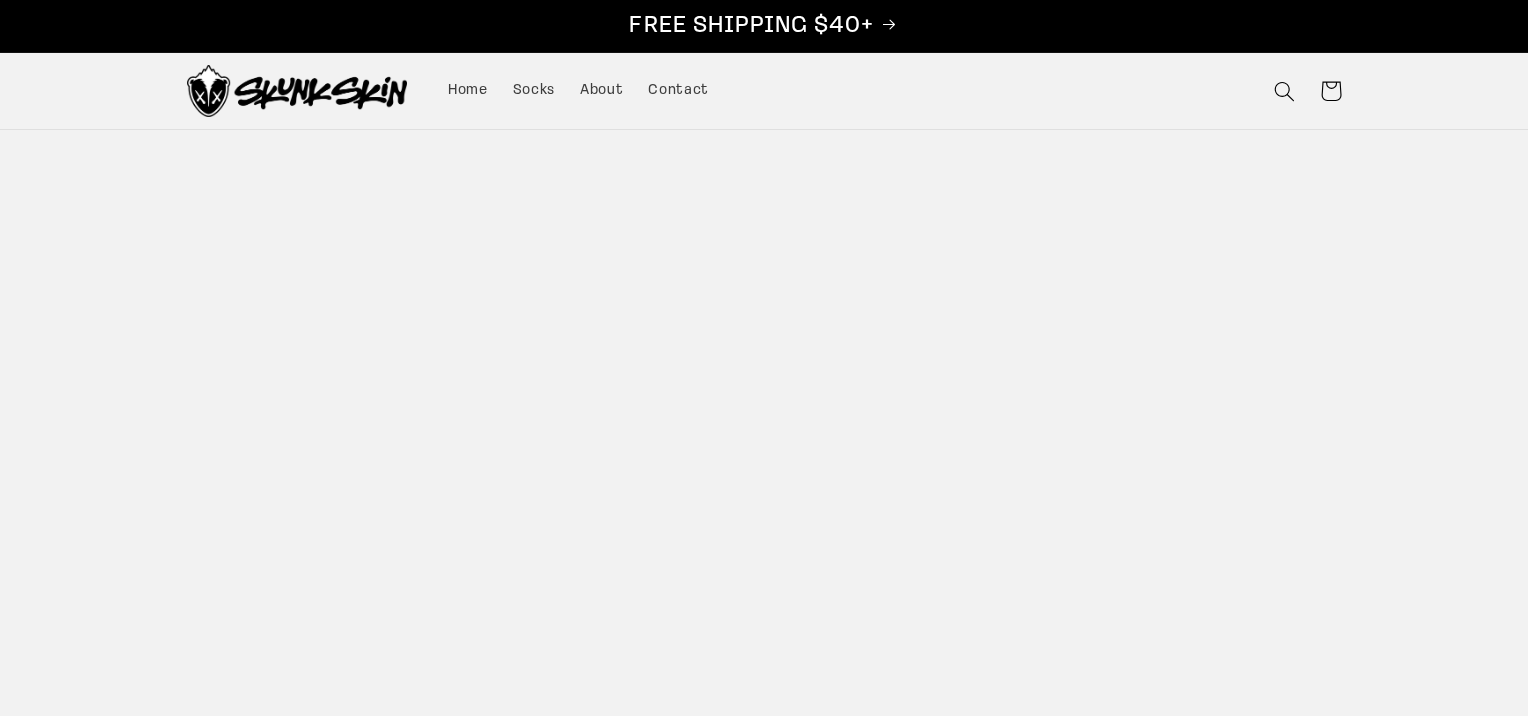 scroll, scrollTop: 0, scrollLeft: 0, axis: both 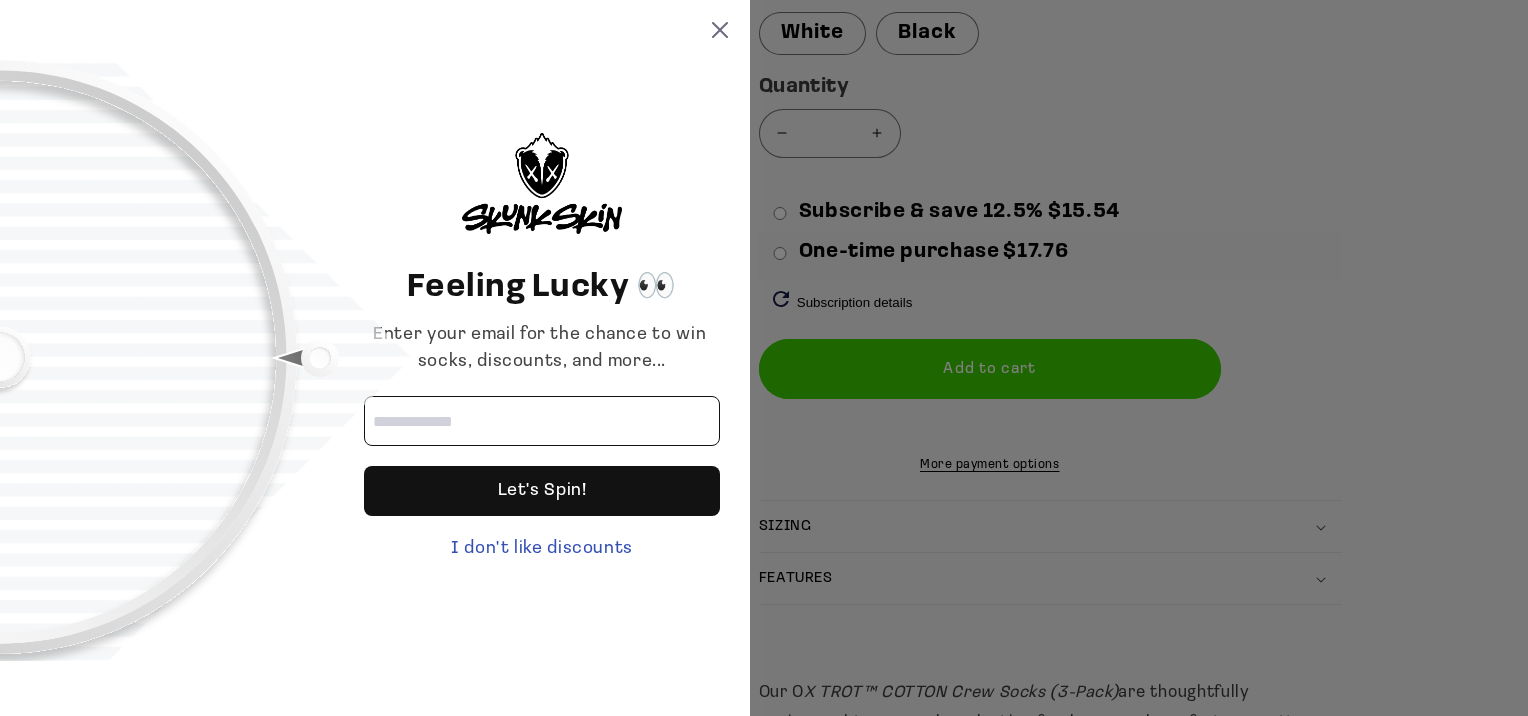 click at bounding box center (542, 421) 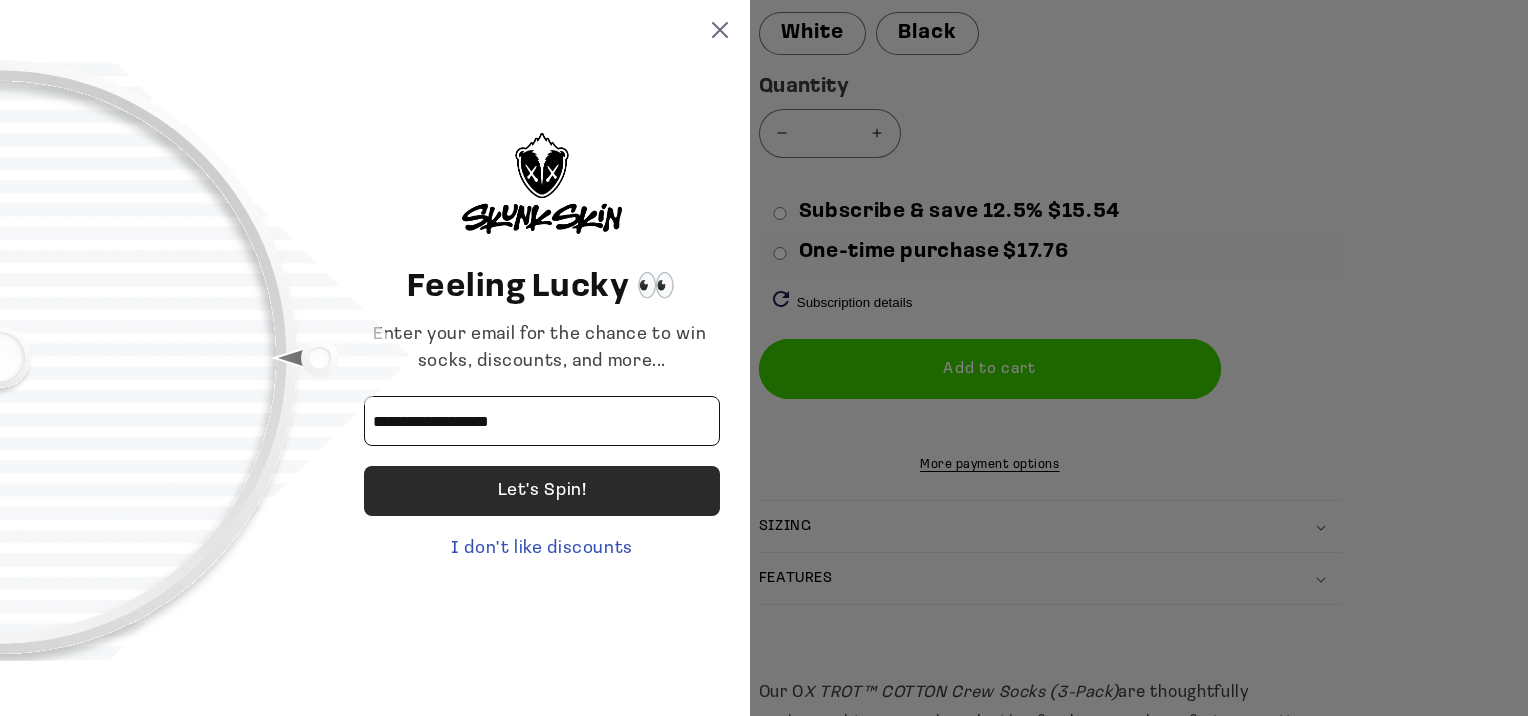type on "**********" 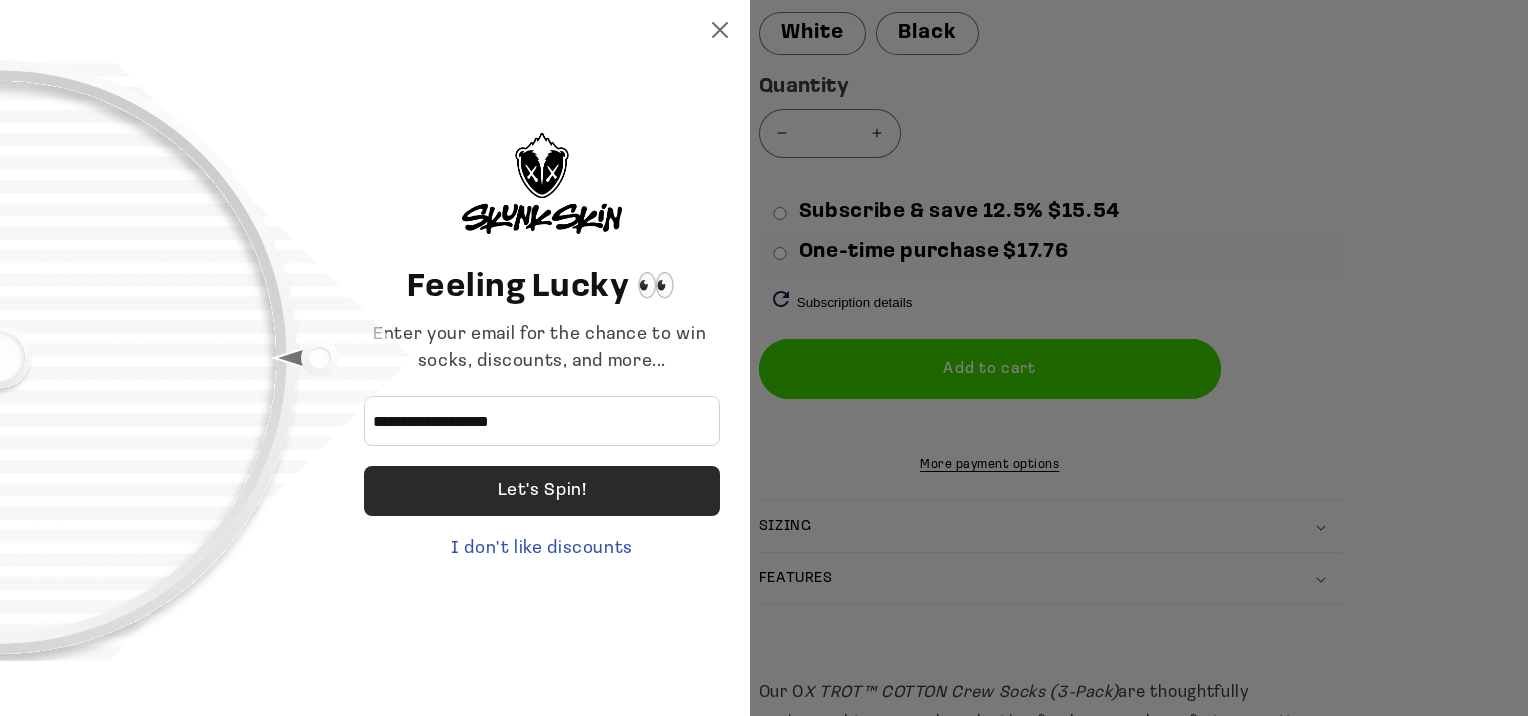 click on "Let's Spin!" at bounding box center (542, 491) 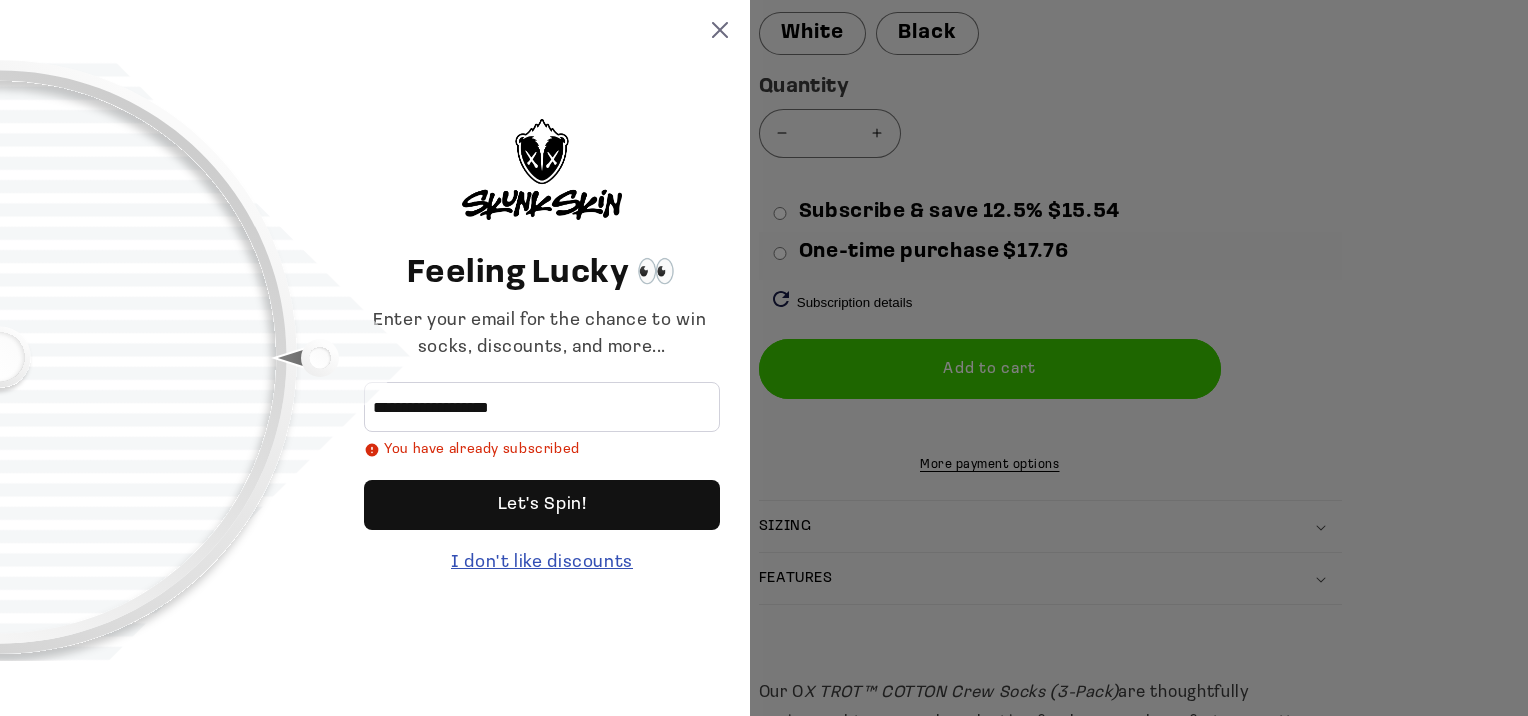 click on "I don't like discounts" at bounding box center [542, 563] 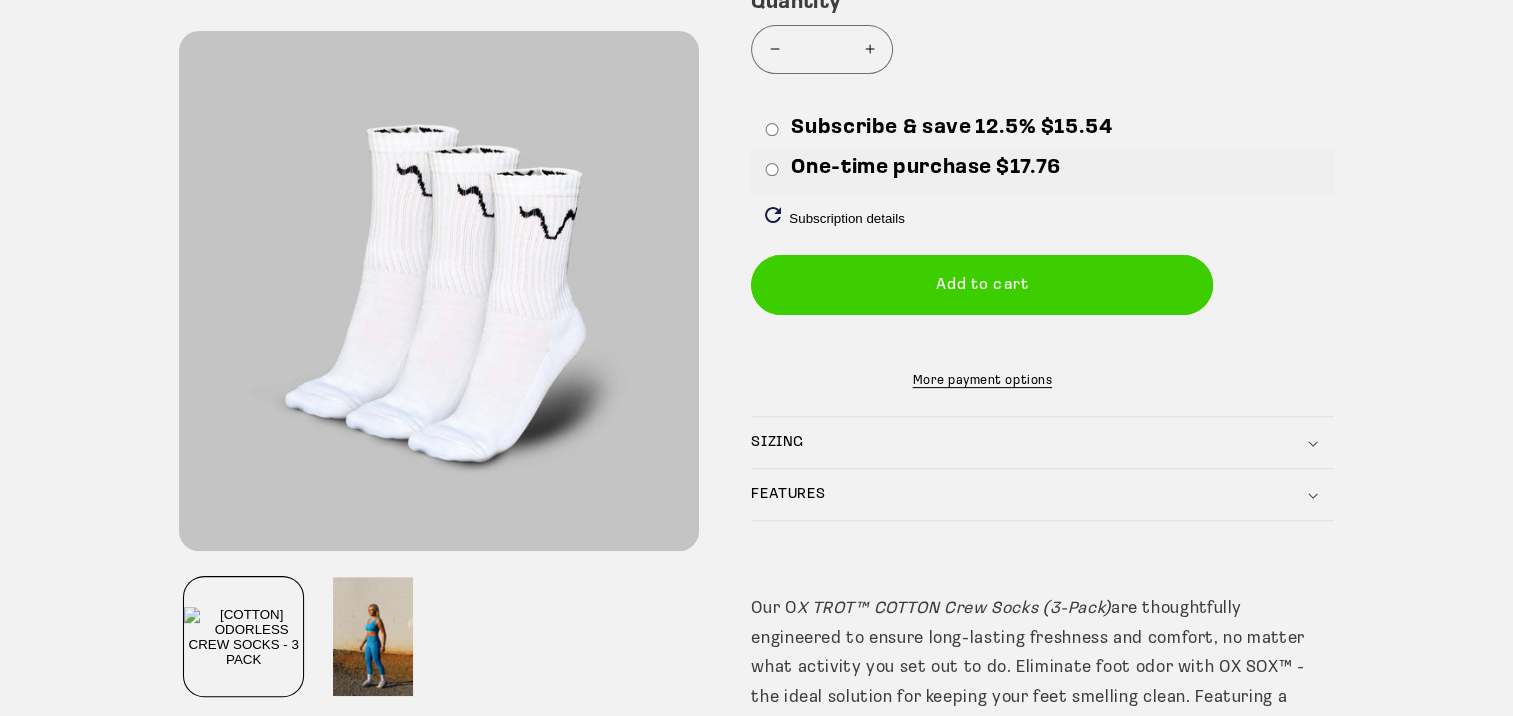 scroll, scrollTop: 600, scrollLeft: 0, axis: vertical 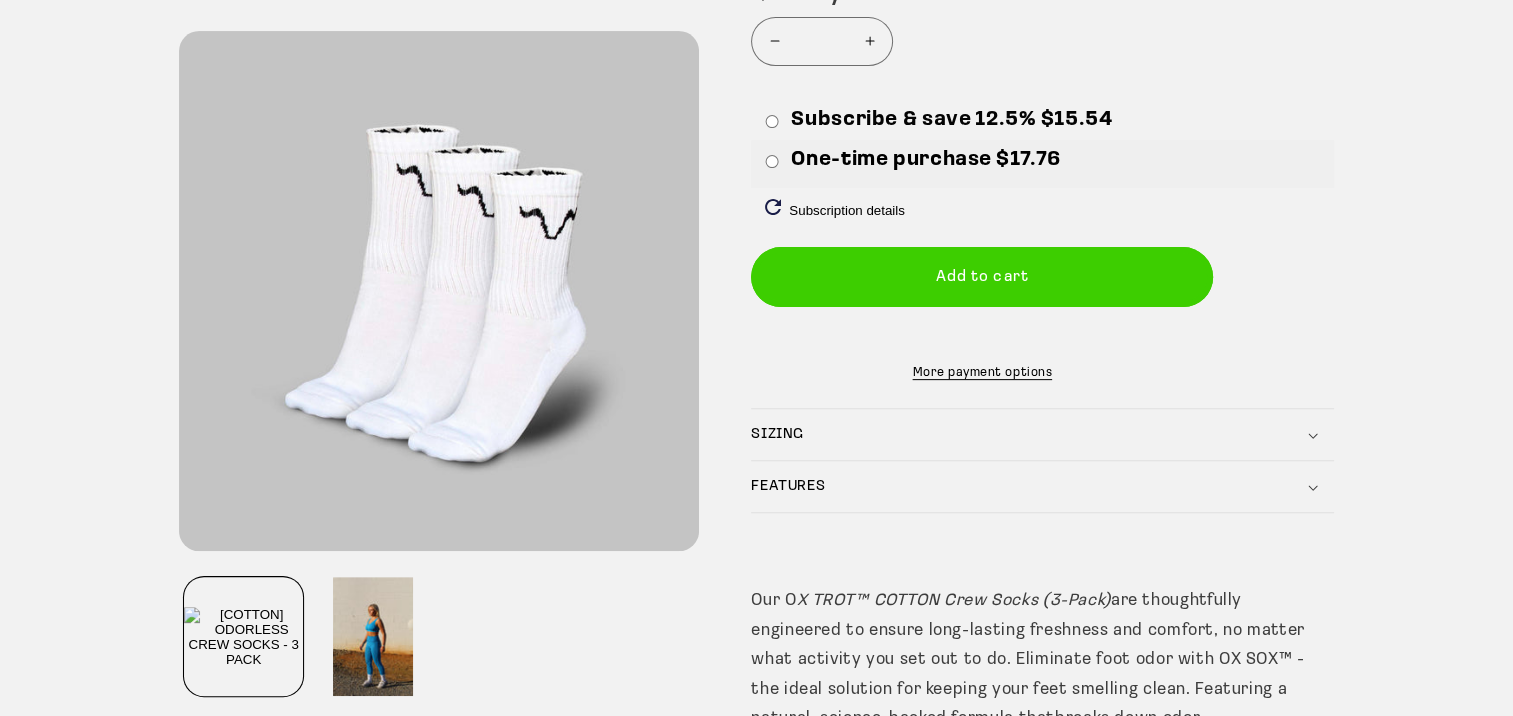 click 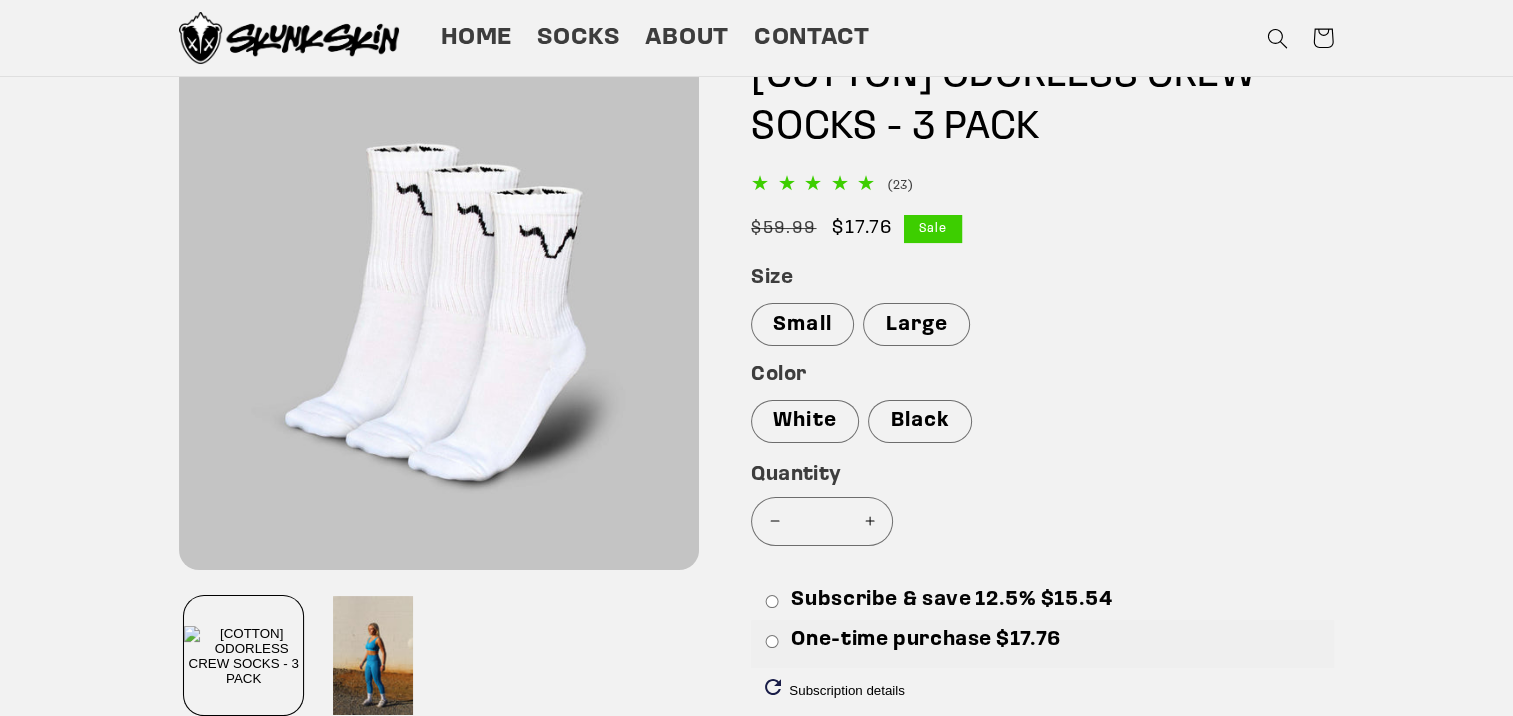 scroll, scrollTop: 100, scrollLeft: 0, axis: vertical 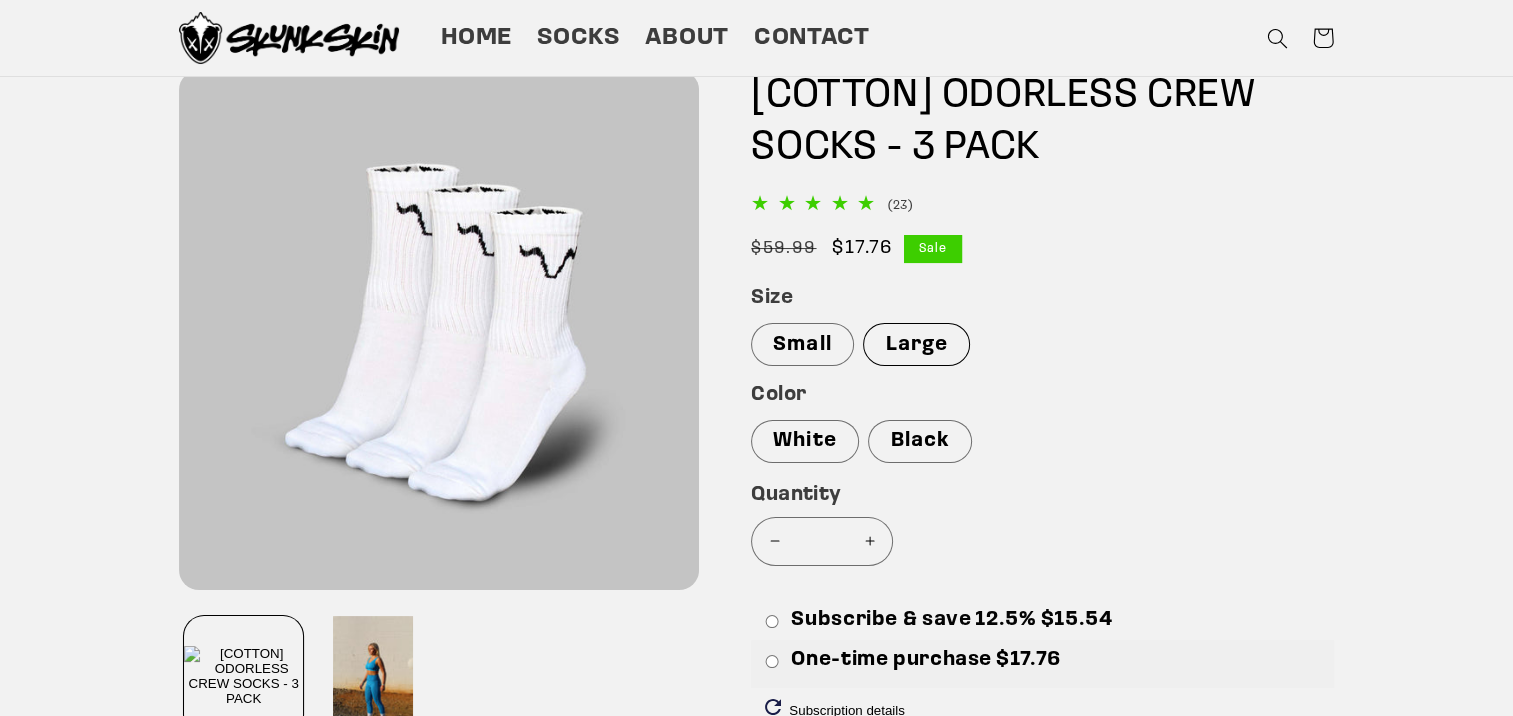 click on "Large" at bounding box center (916, 344) 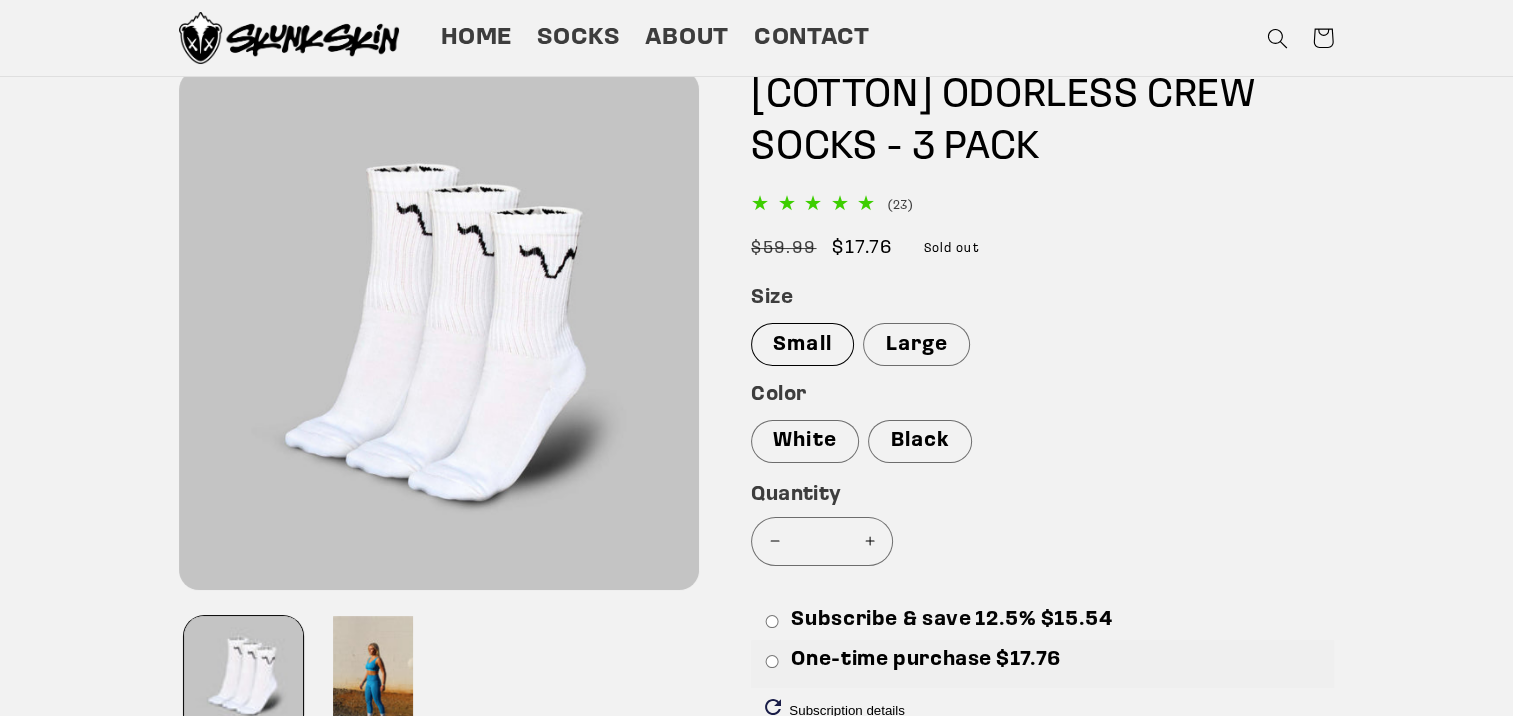 click on "Small" at bounding box center (802, 344) 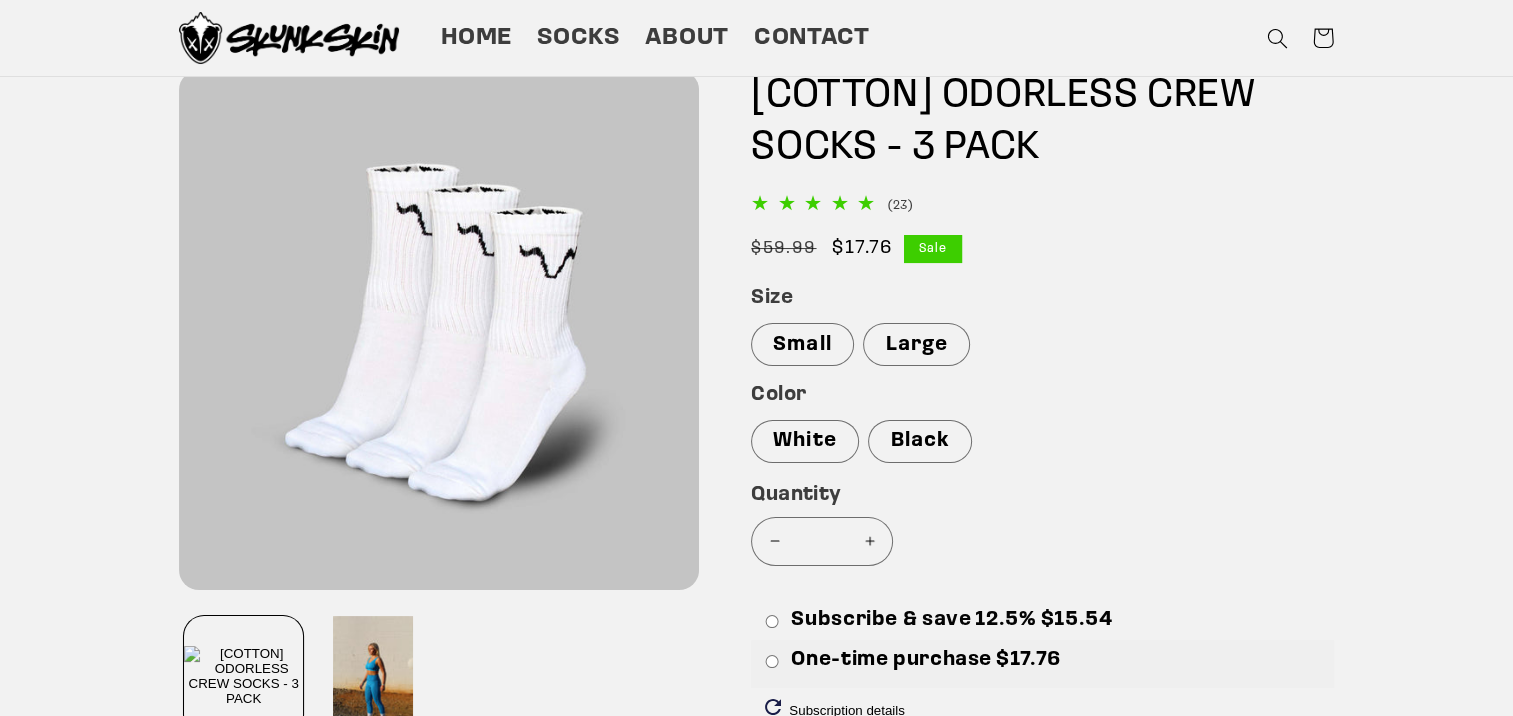 click on "Increase quantity for [COTTON] ODORLESS CREW SOCKS - 3 PACK" at bounding box center (869, 541) 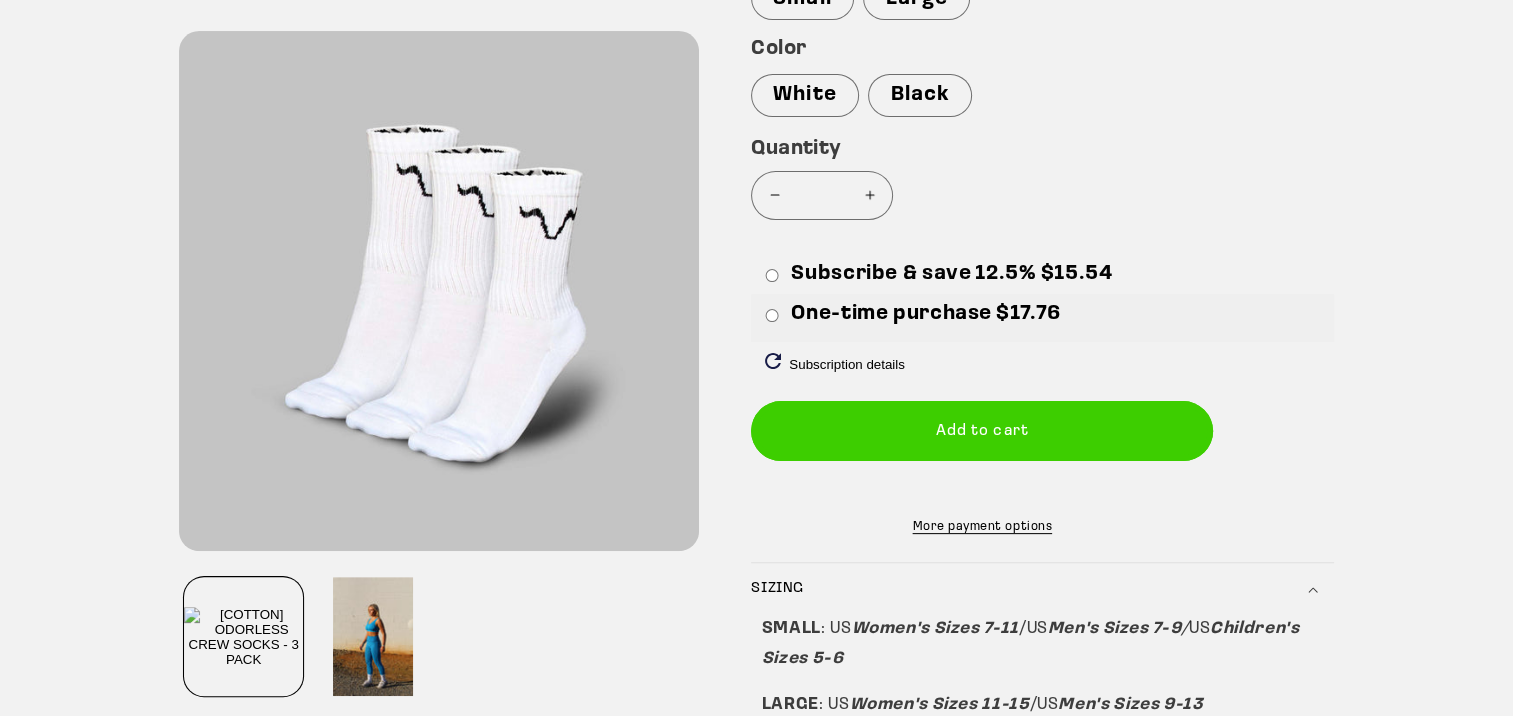 scroll, scrollTop: 453, scrollLeft: 0, axis: vertical 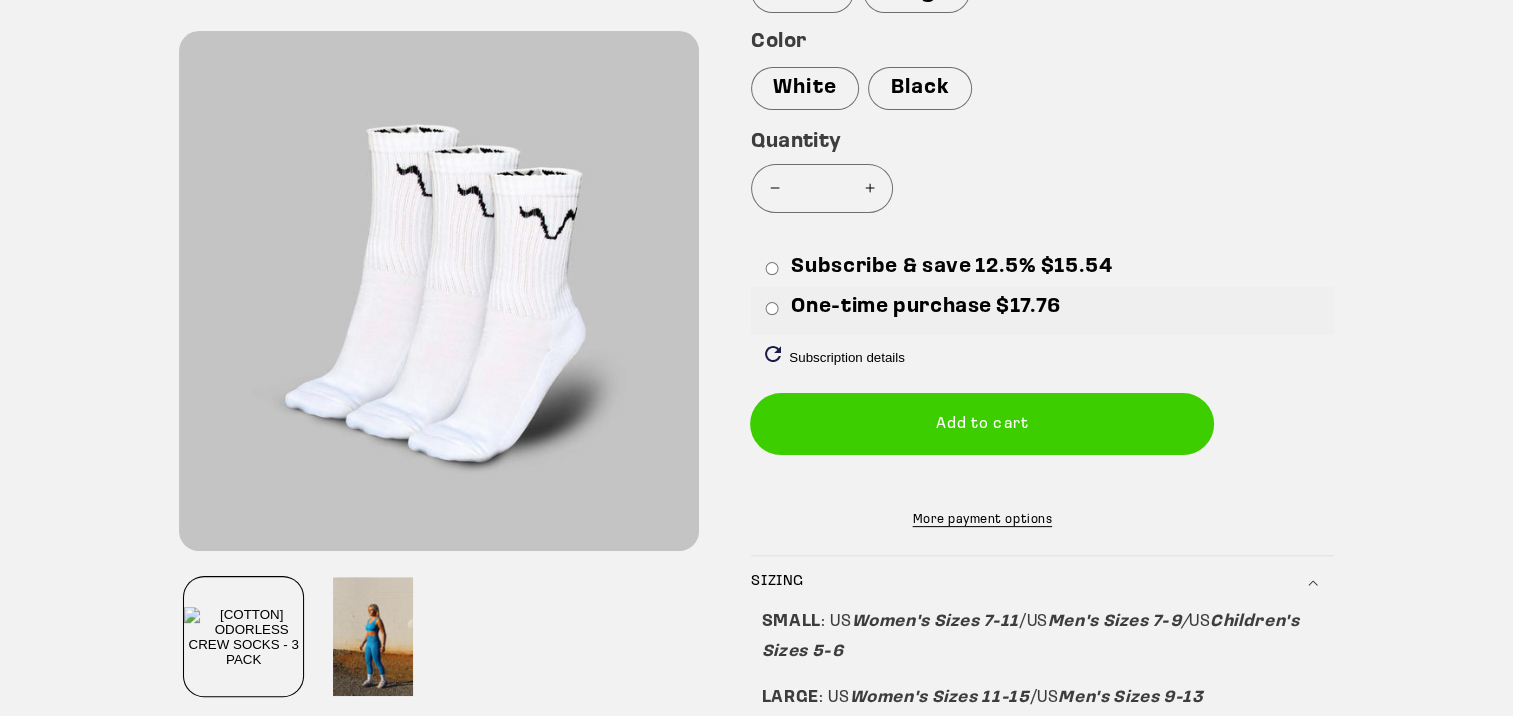 click on "Add to cart" at bounding box center (982, 423) 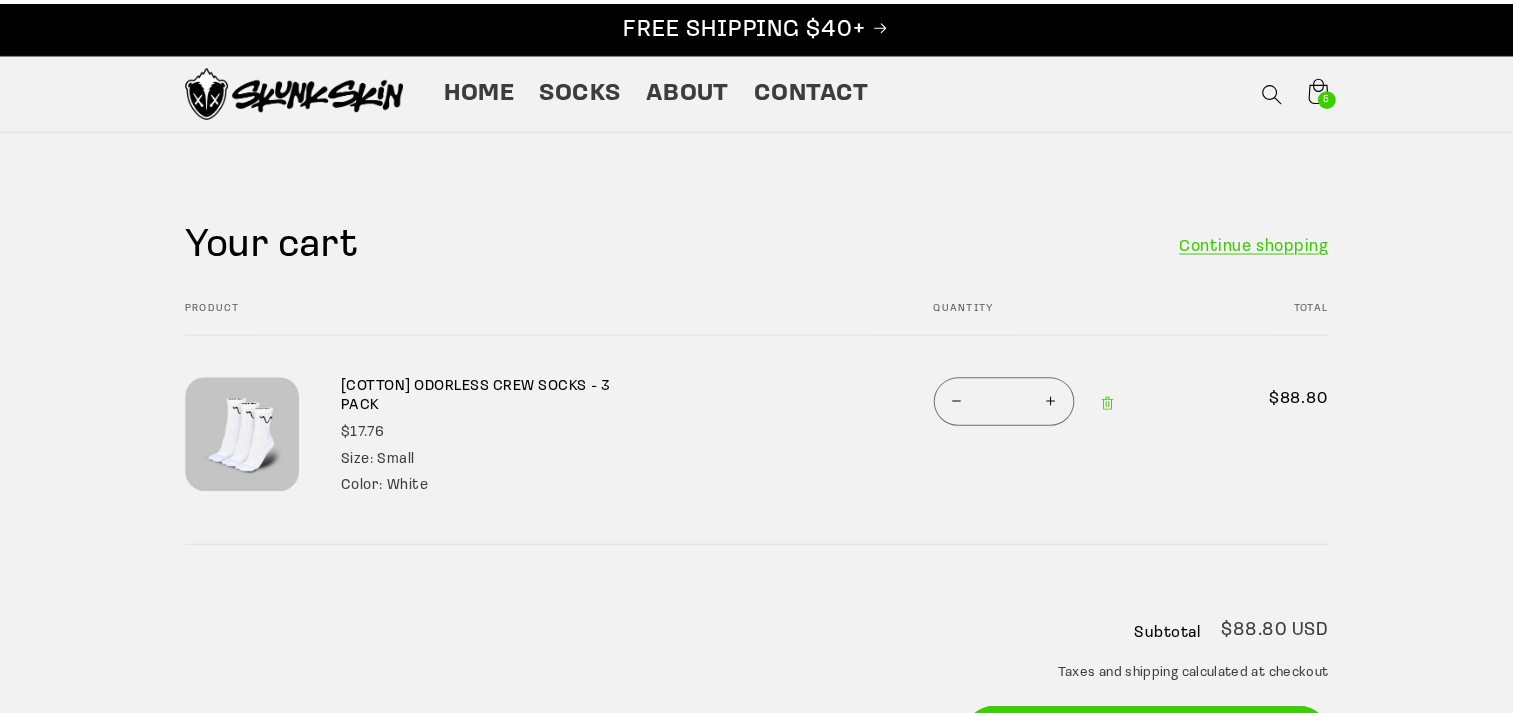 scroll, scrollTop: 0, scrollLeft: 0, axis: both 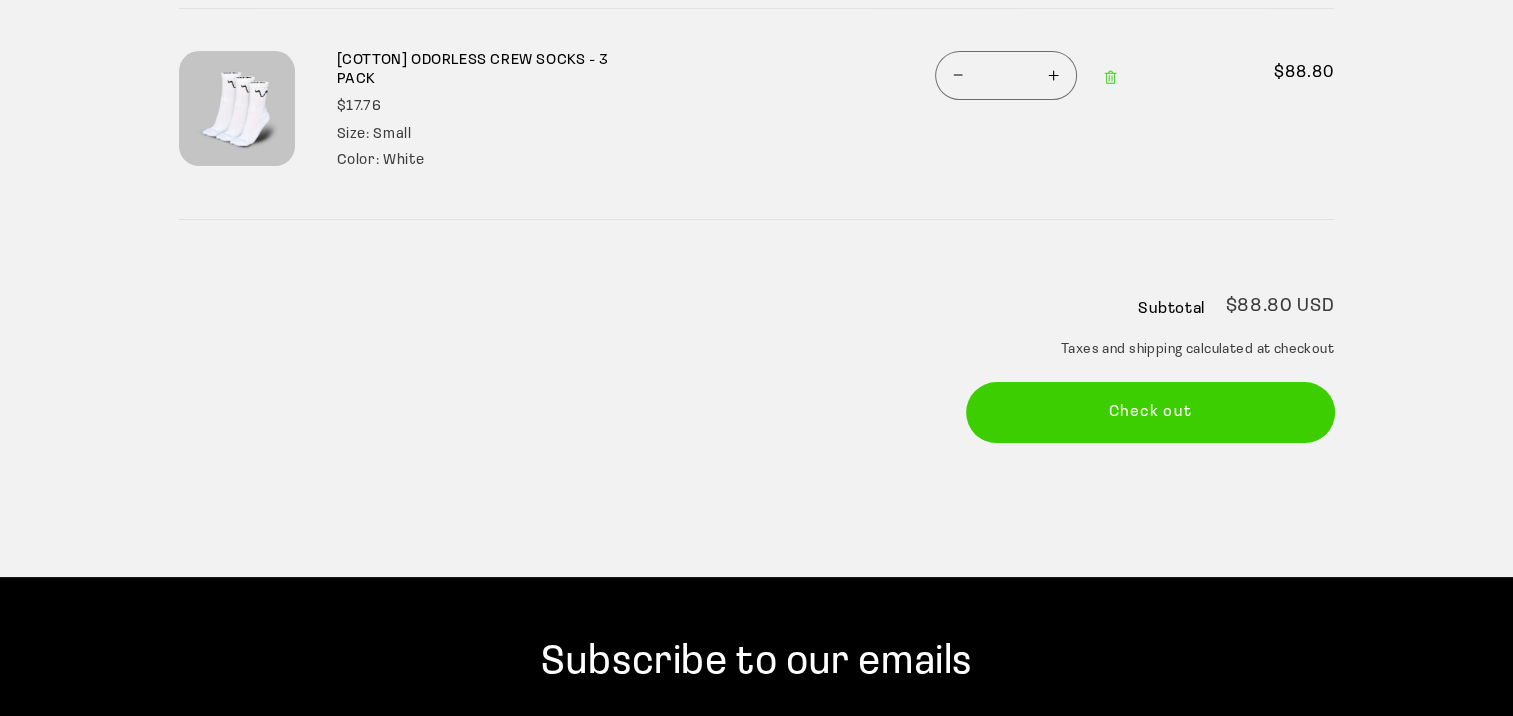 click on "Check out" at bounding box center [1151, 412] 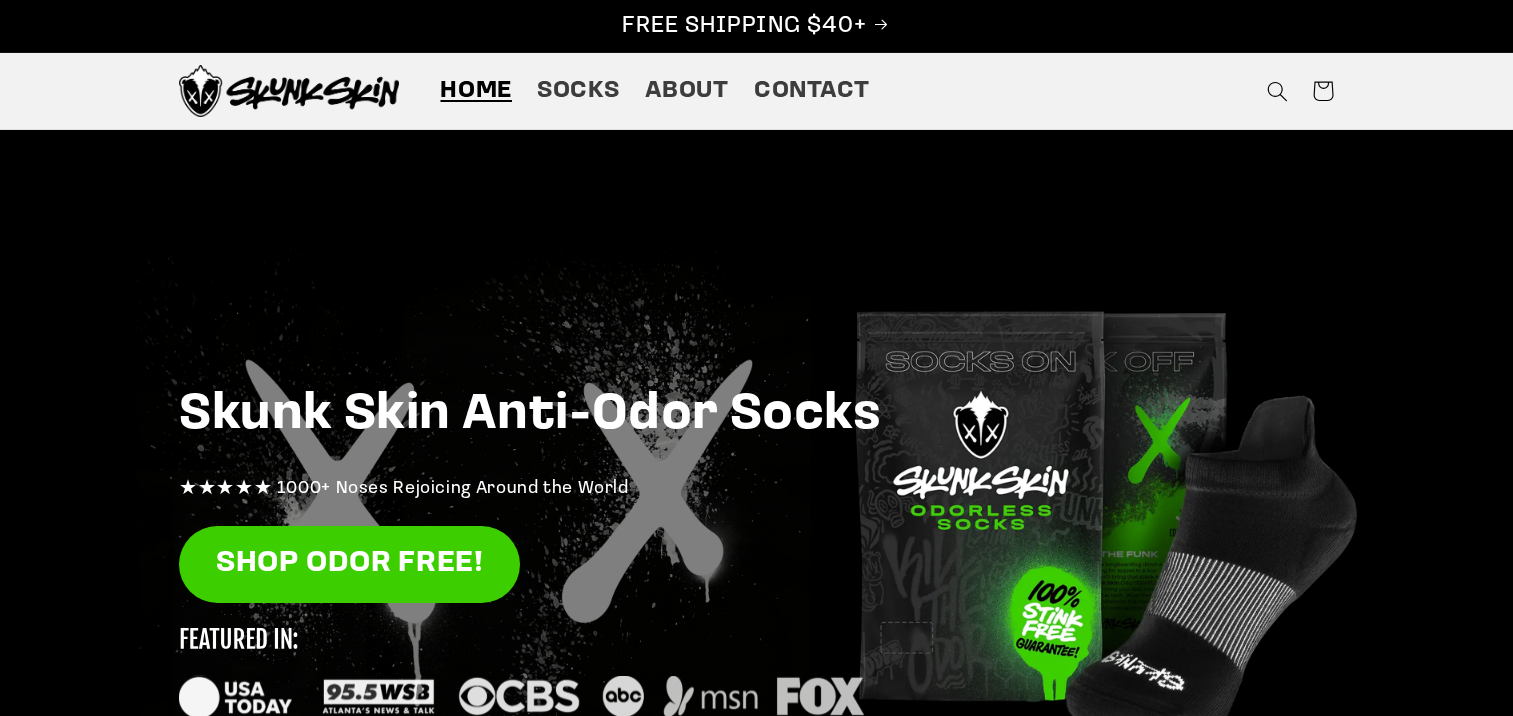 scroll, scrollTop: 0, scrollLeft: 0, axis: both 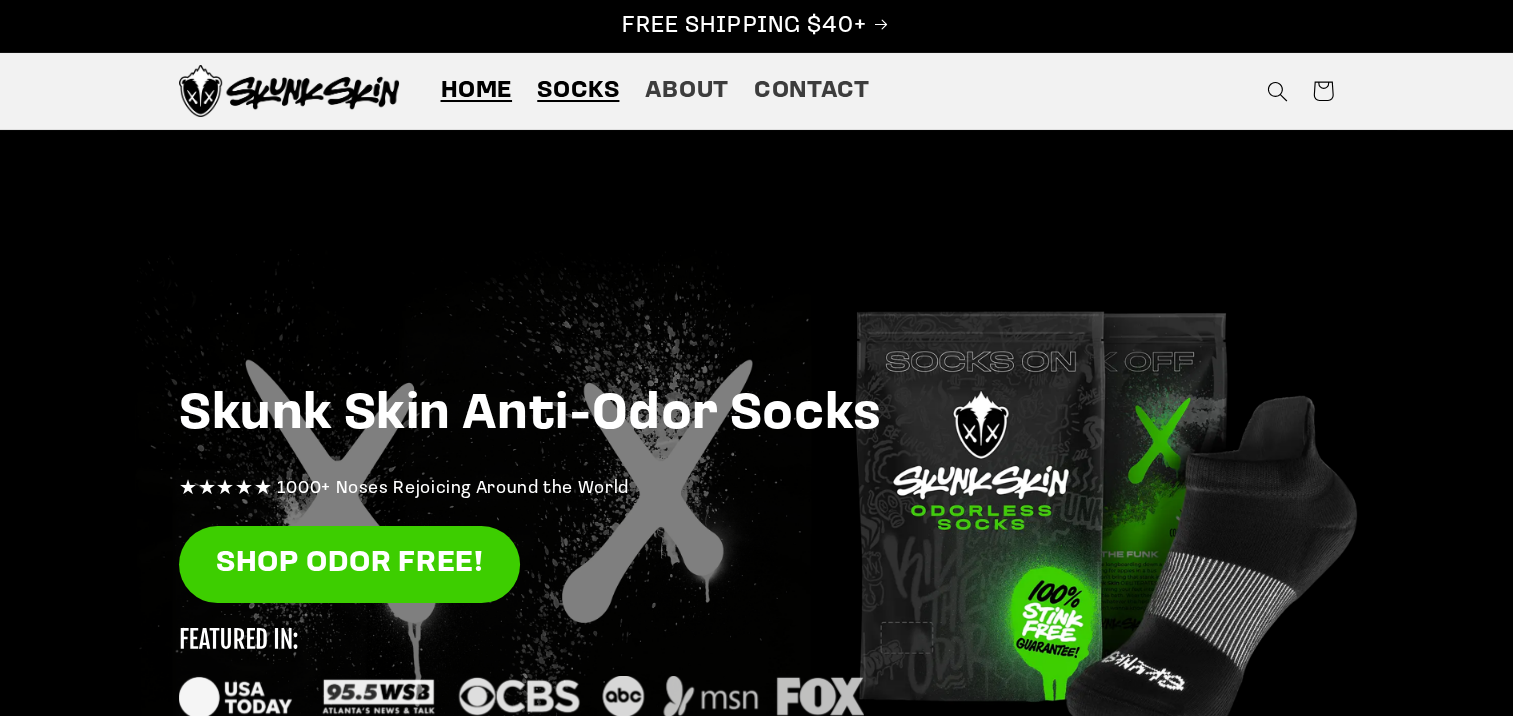 click on "Socks" at bounding box center [578, 91] 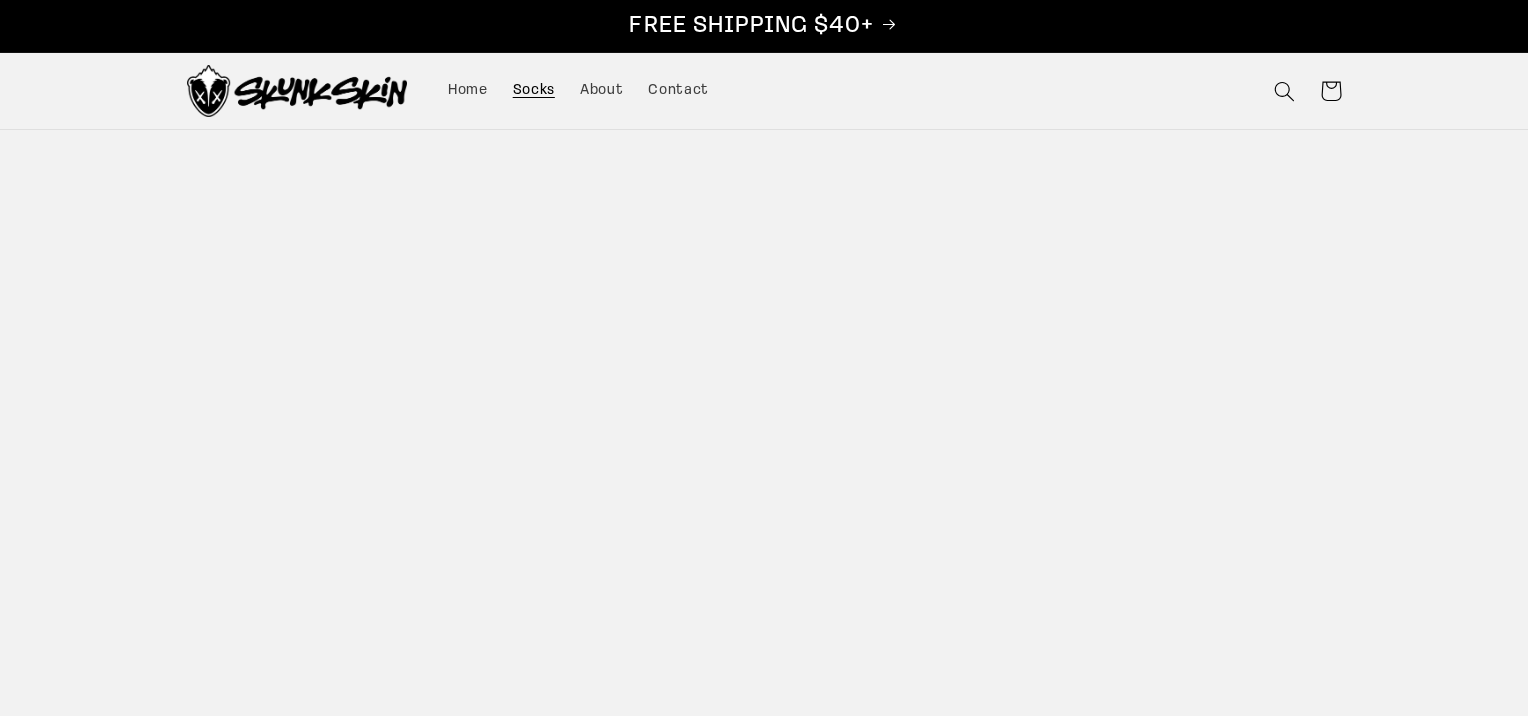 scroll, scrollTop: 0, scrollLeft: 0, axis: both 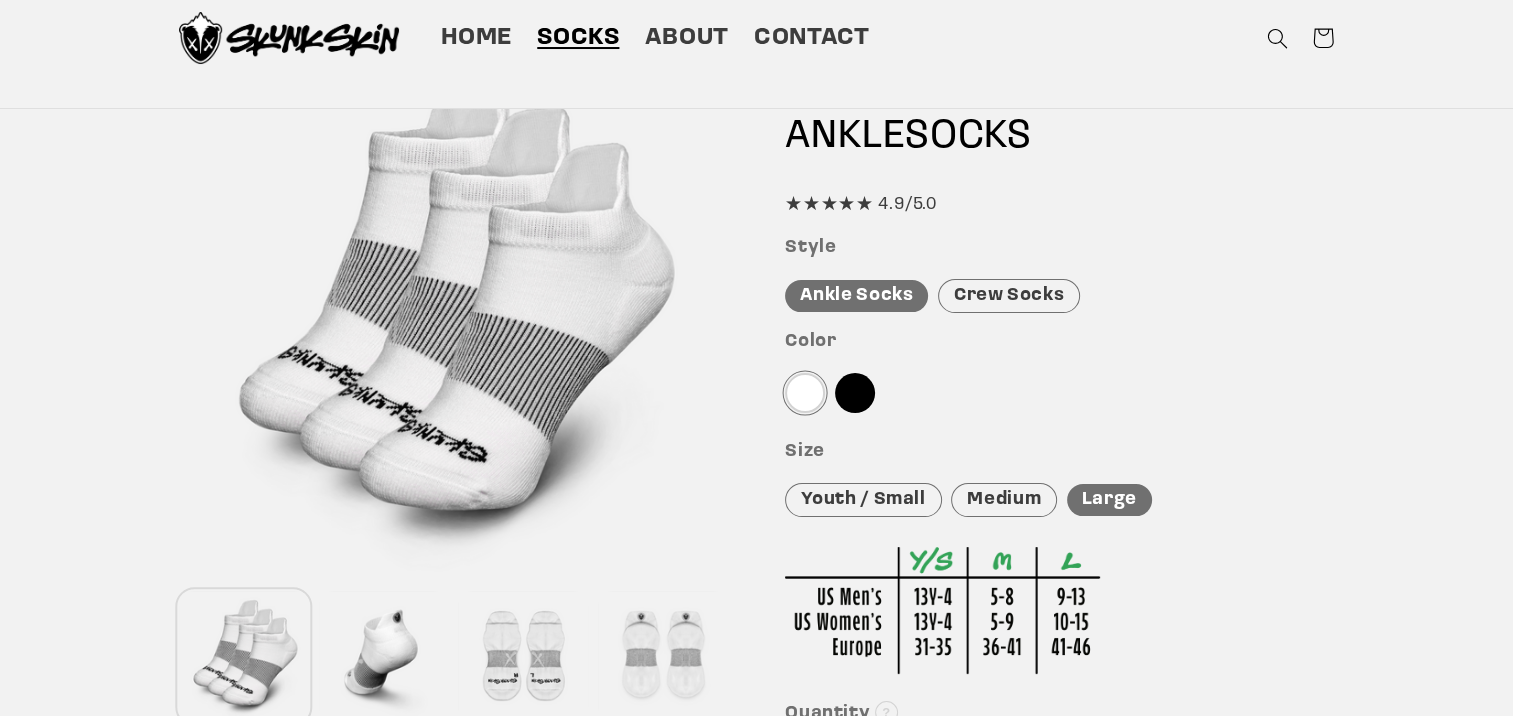click on "Crew Socks" at bounding box center (1009, 296) 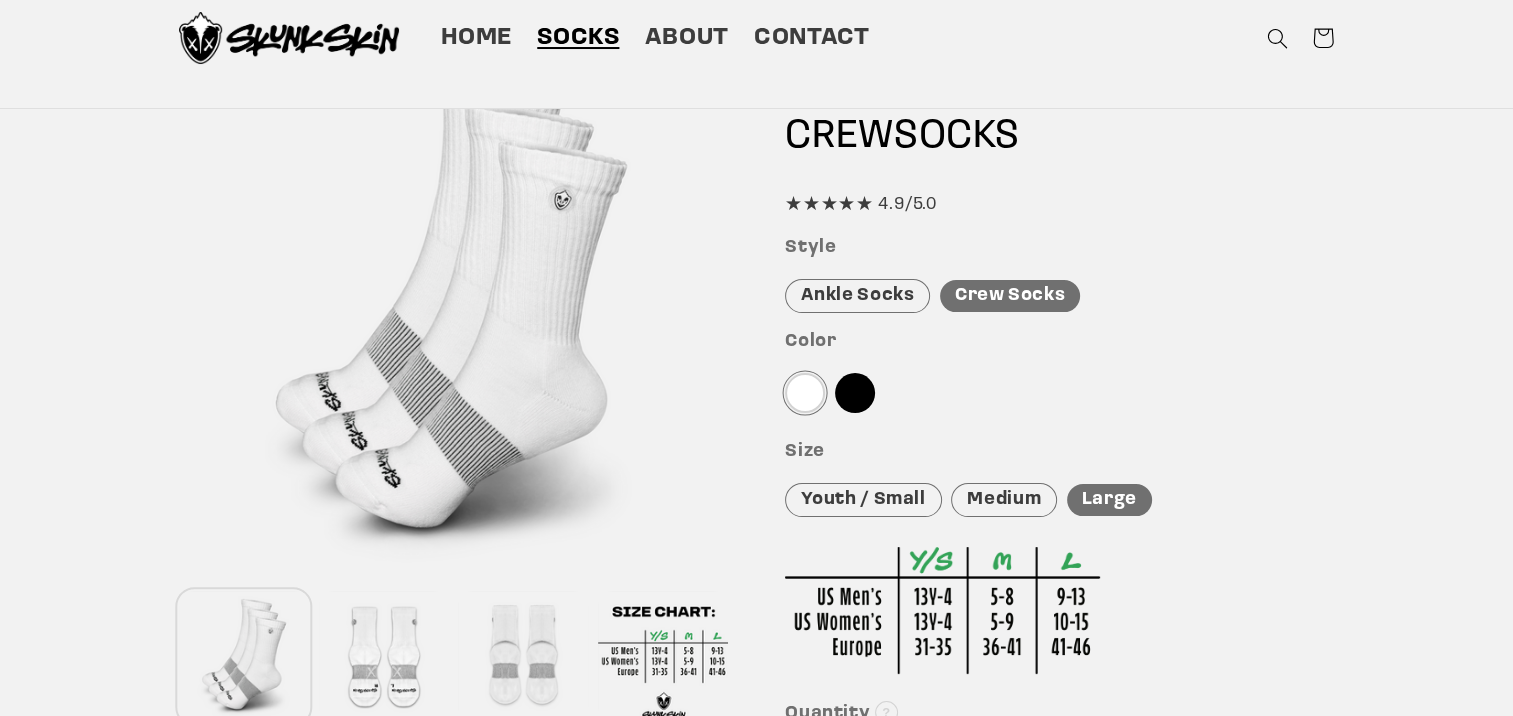 click on "Medium" at bounding box center [1004, 500] 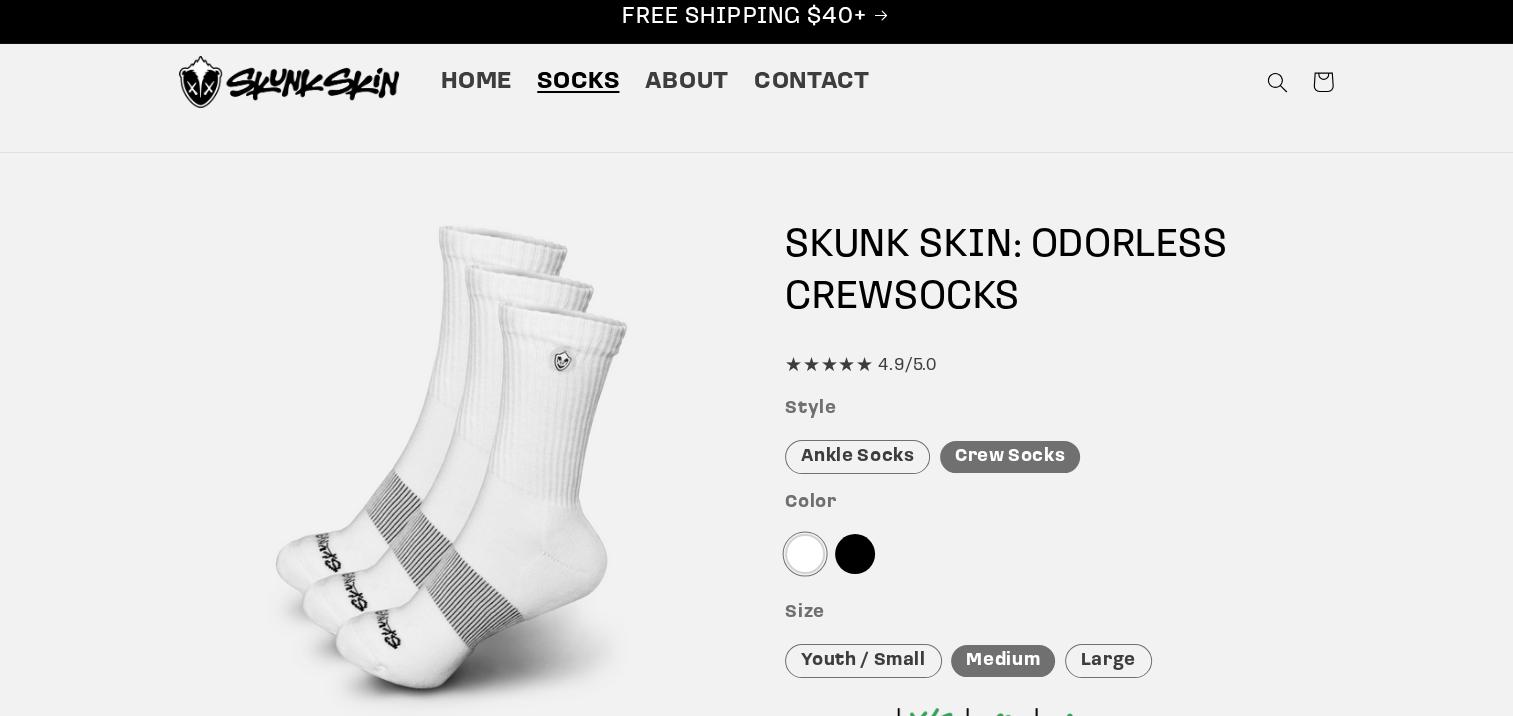 scroll, scrollTop: 0, scrollLeft: 0, axis: both 